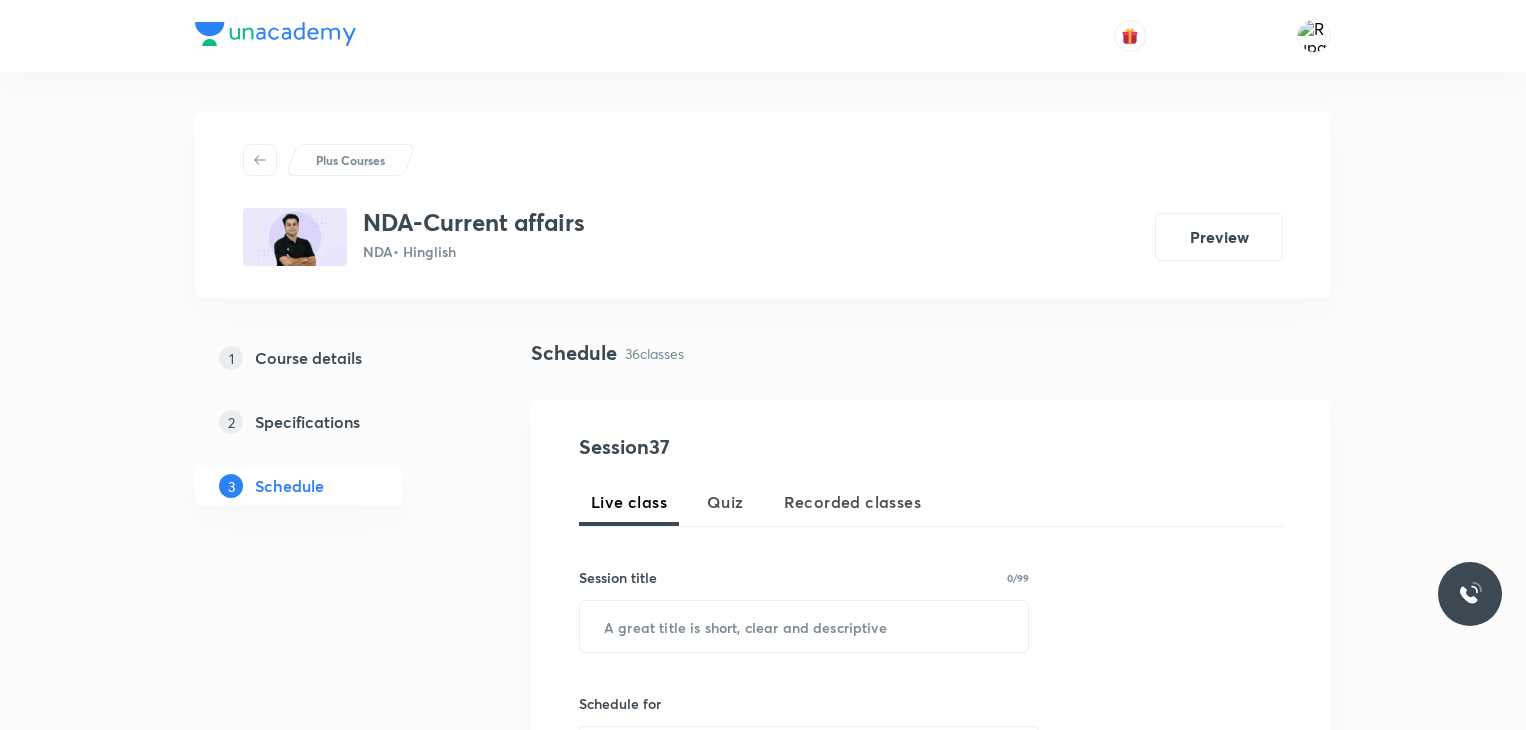 scroll, scrollTop: 0, scrollLeft: 0, axis: both 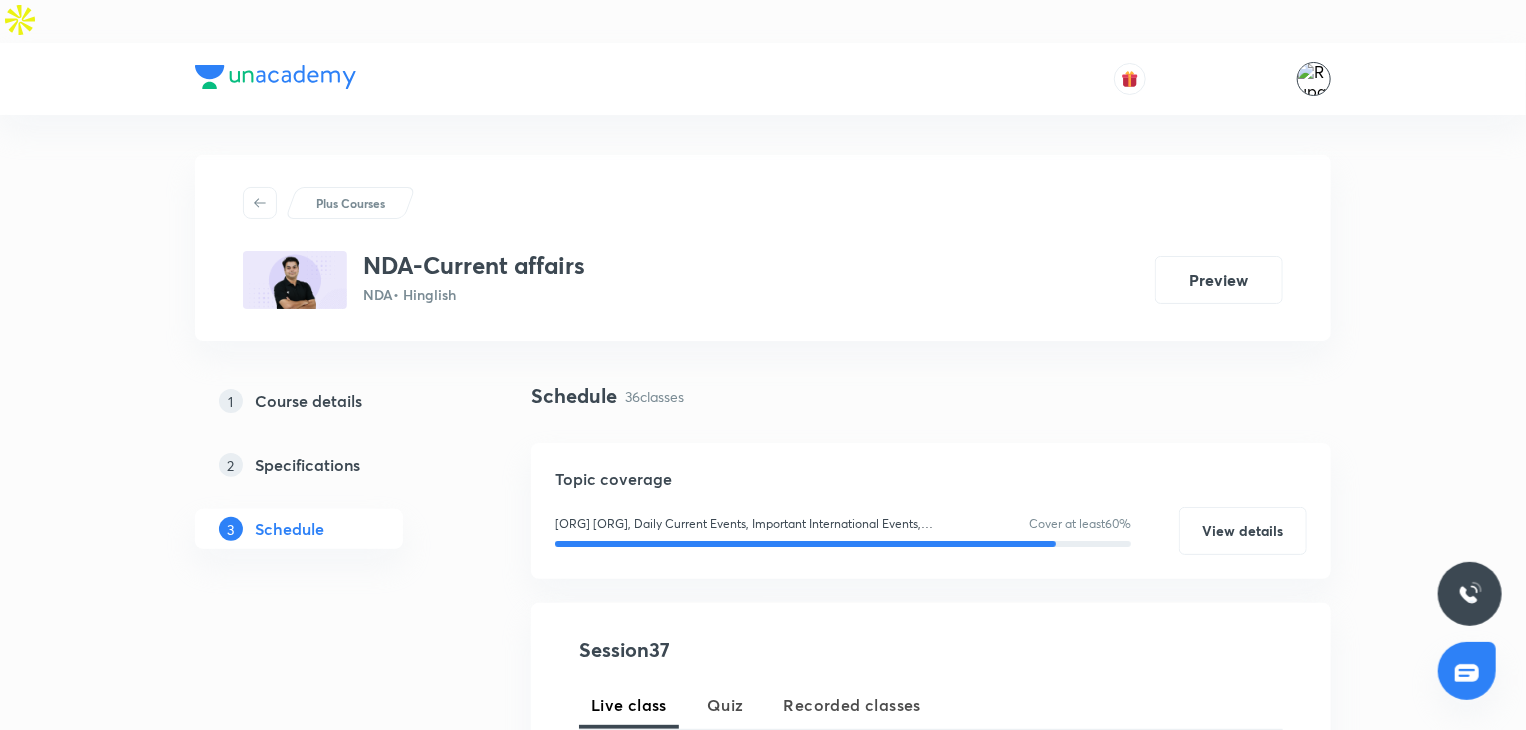 click at bounding box center (1314, 79) 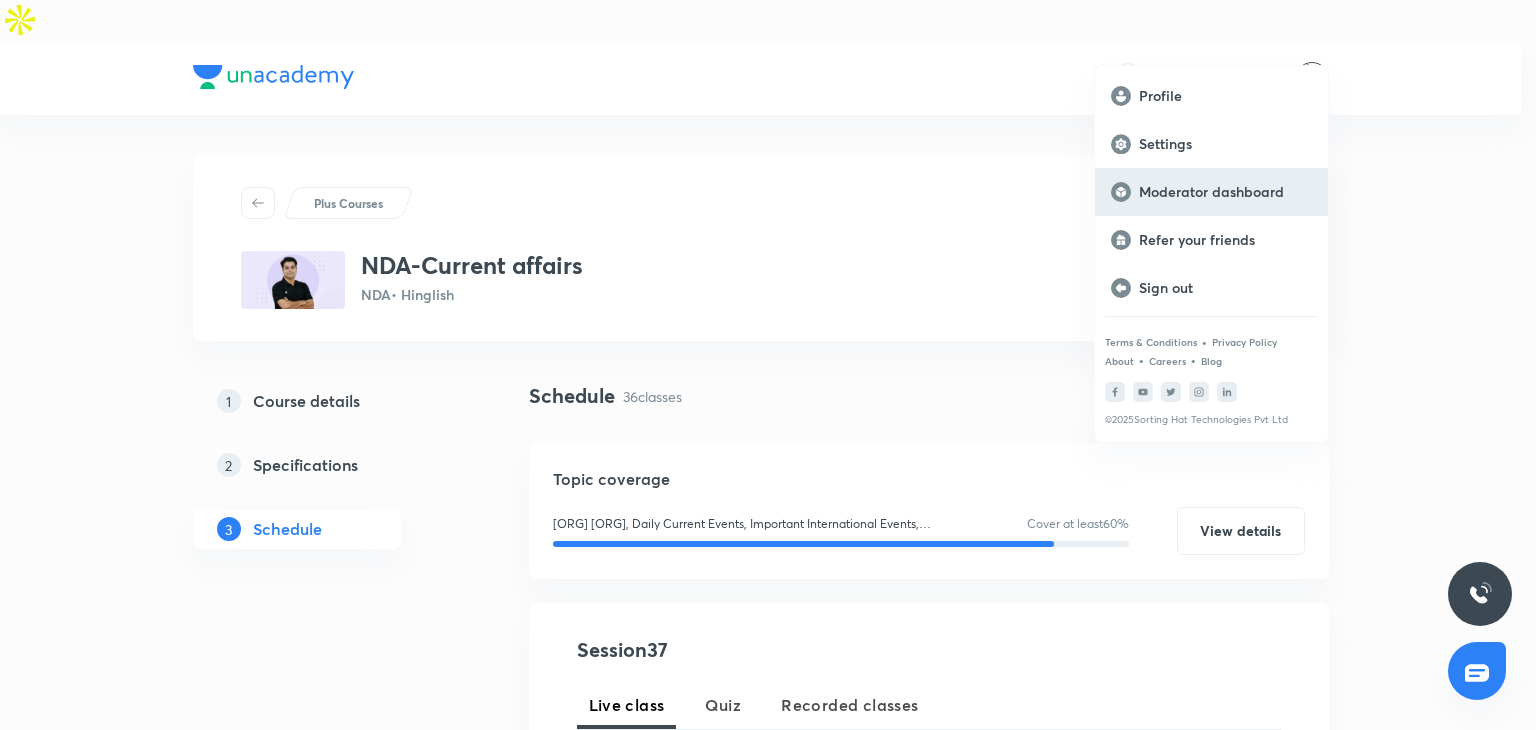 click on "Moderator dashboard" at bounding box center (1225, 192) 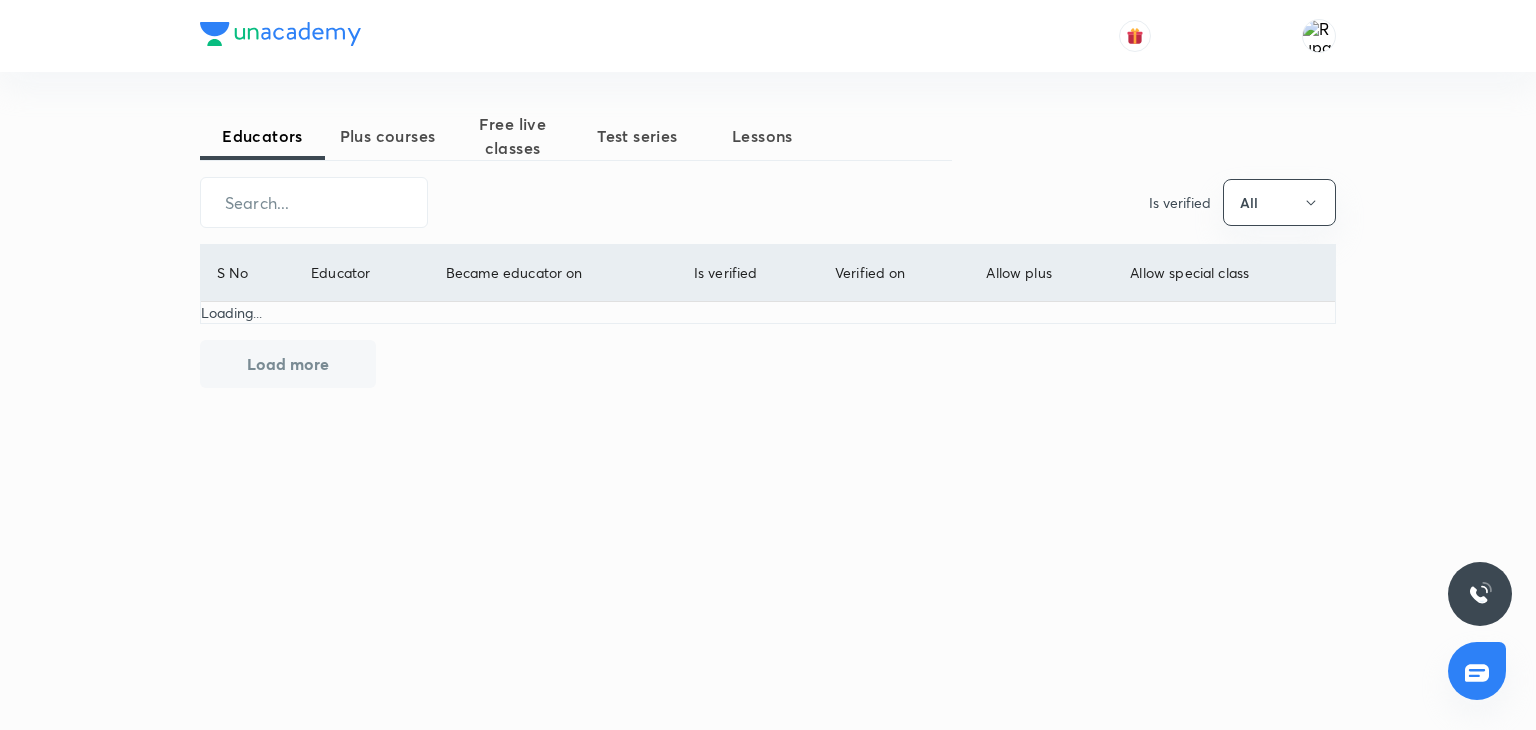 scroll, scrollTop: 0, scrollLeft: 0, axis: both 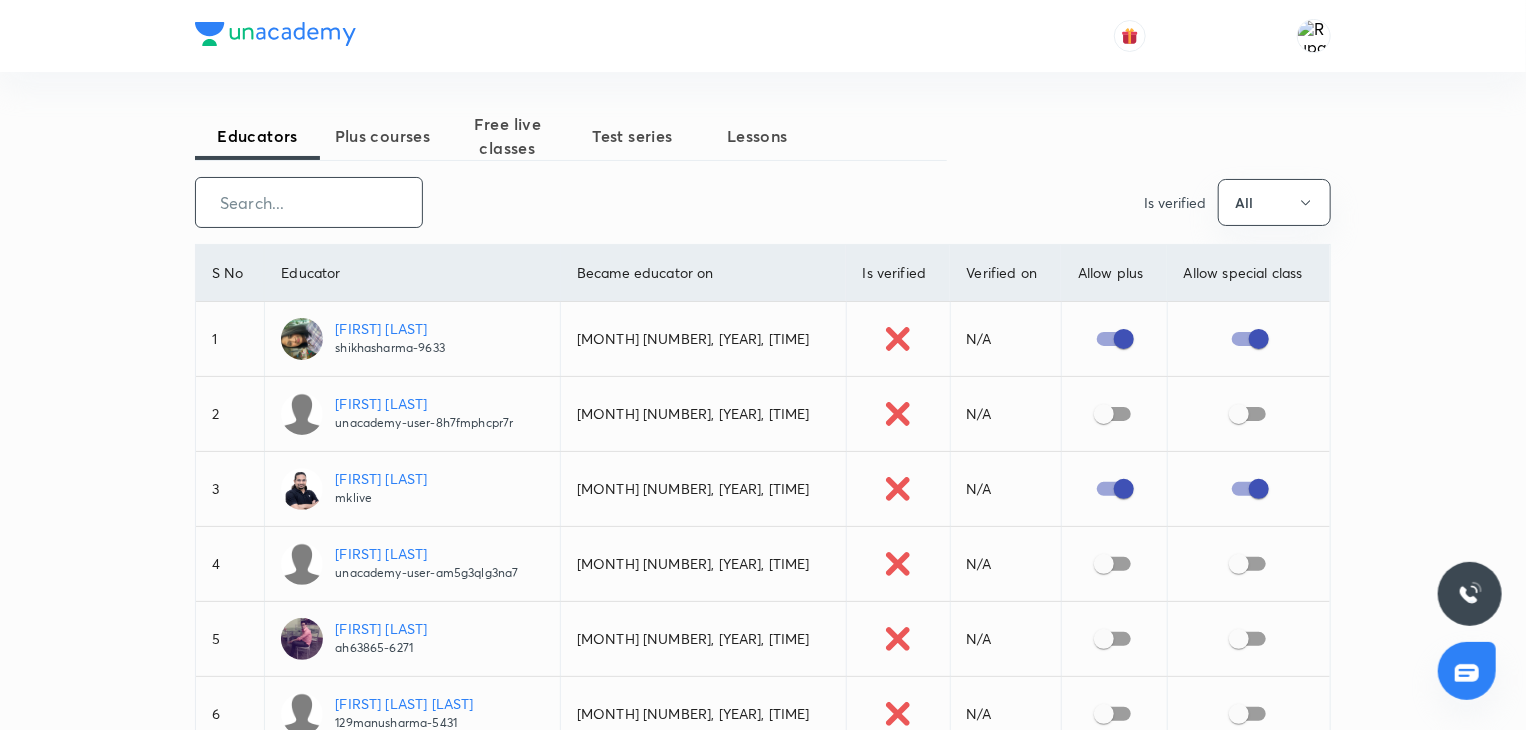 click at bounding box center [309, 202] 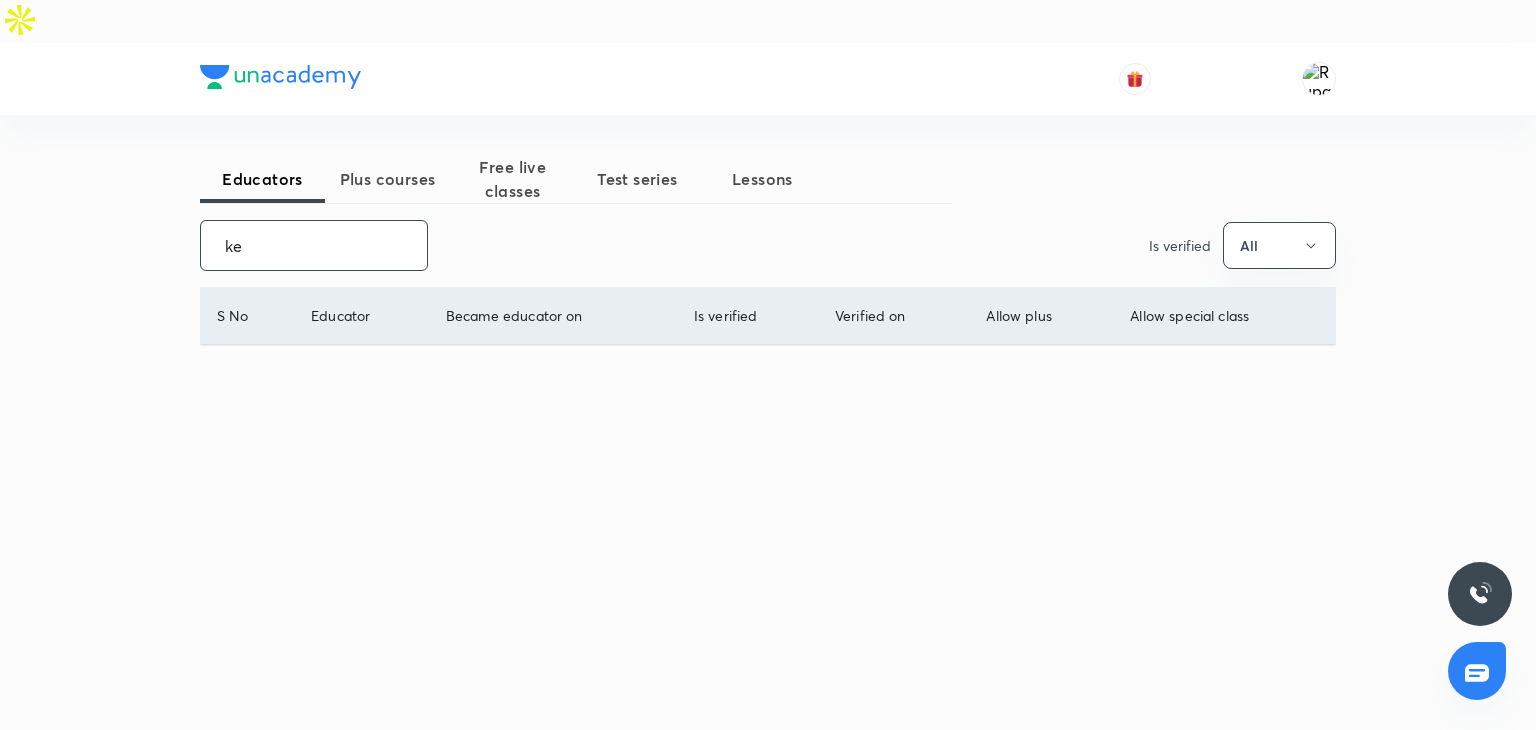 type on "k" 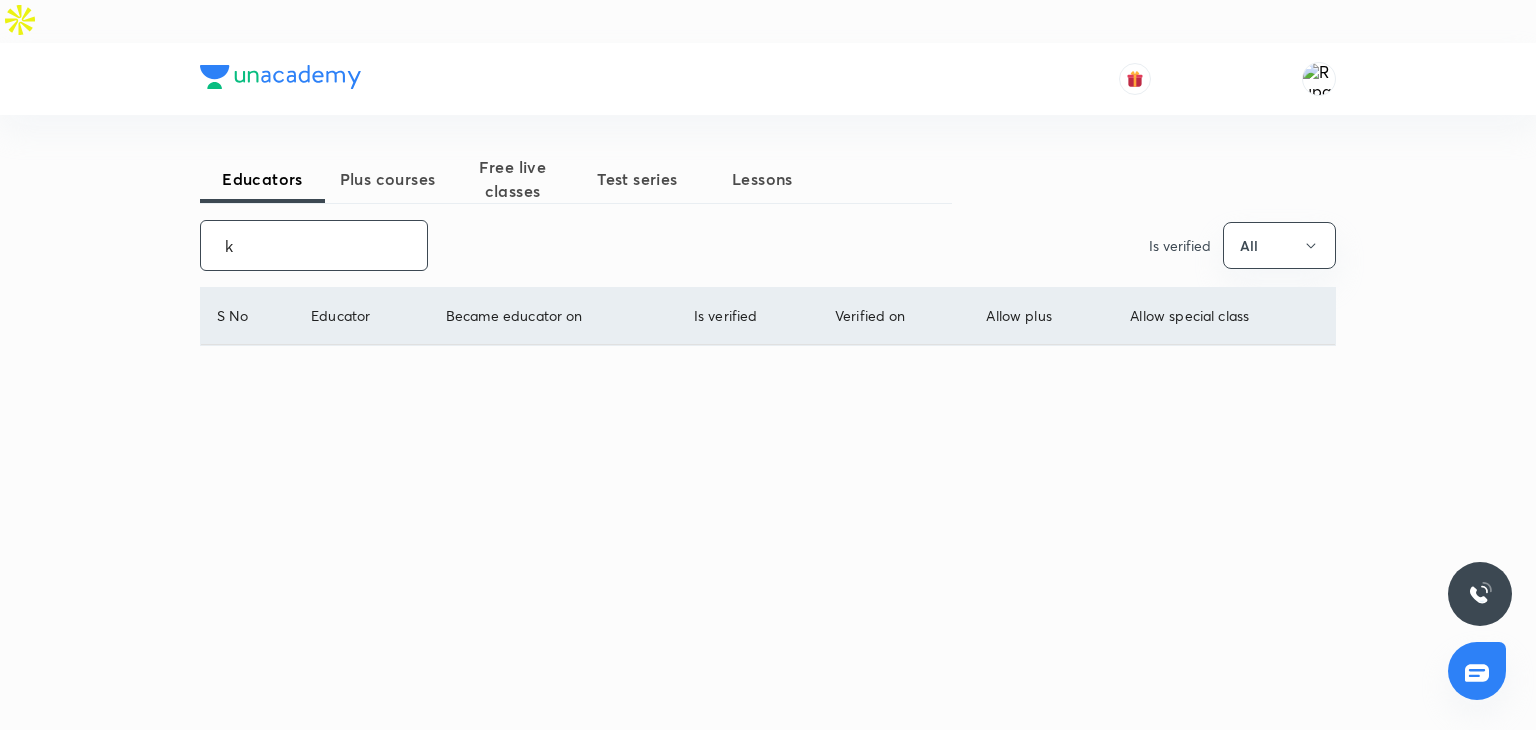 type 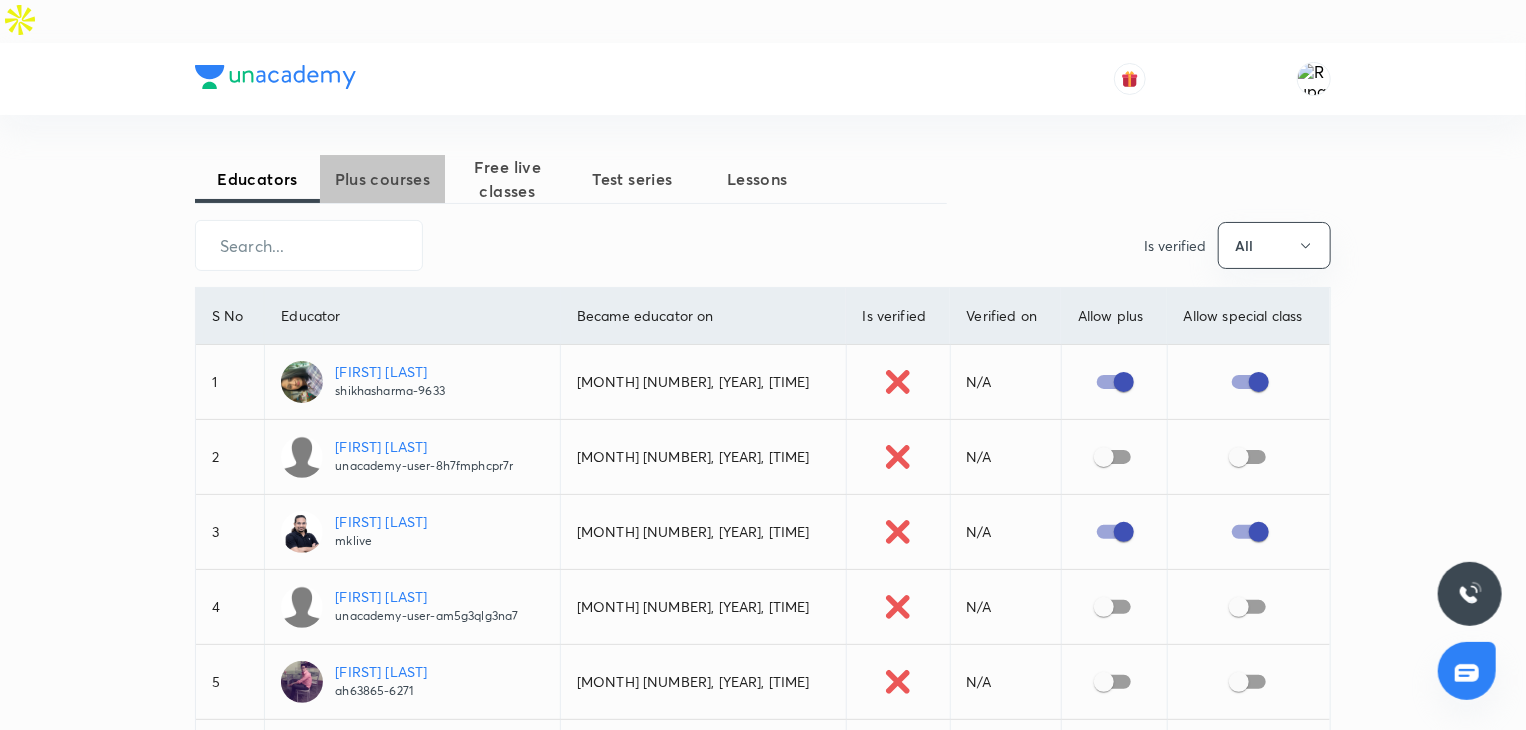 click on "Plus courses" at bounding box center [382, 179] 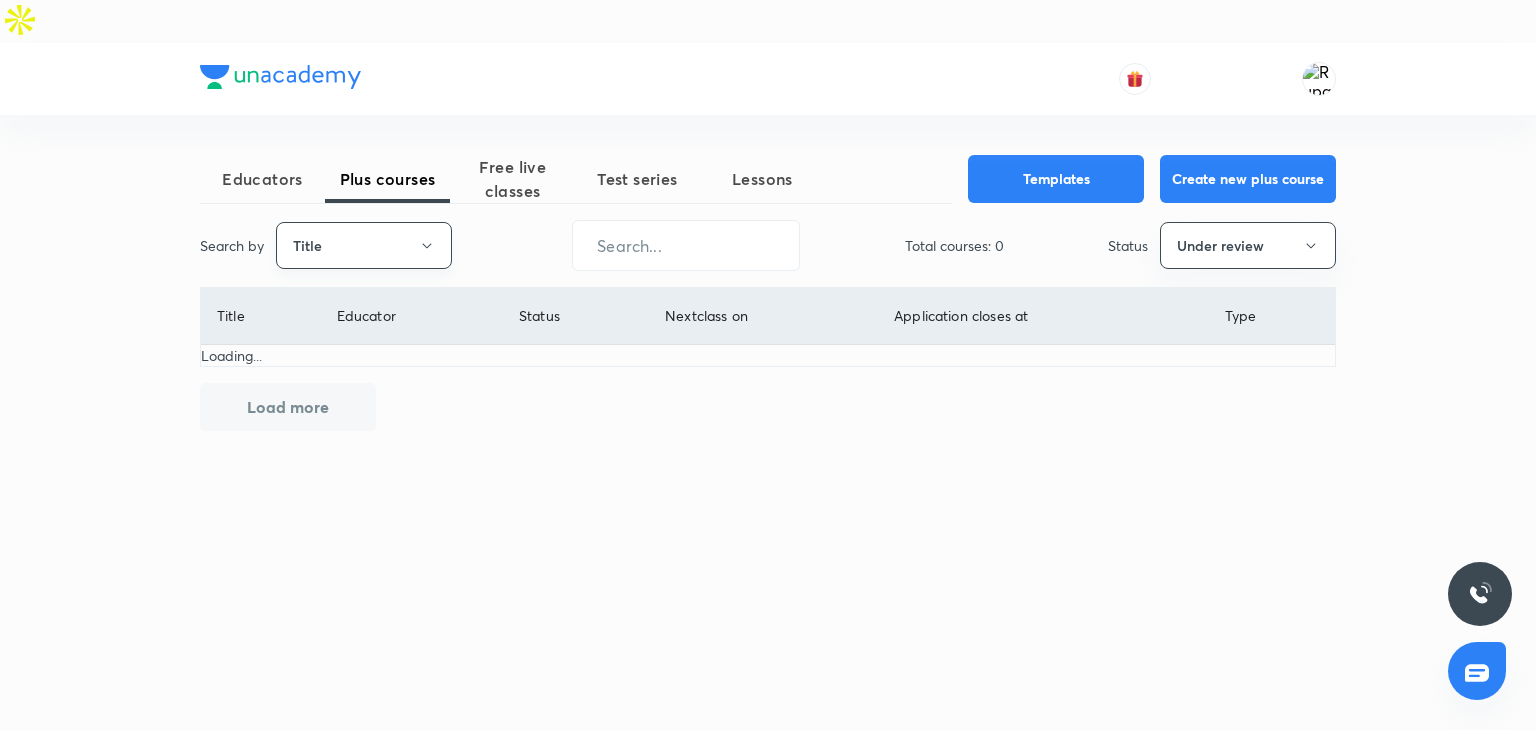 click on "Title" at bounding box center (364, 245) 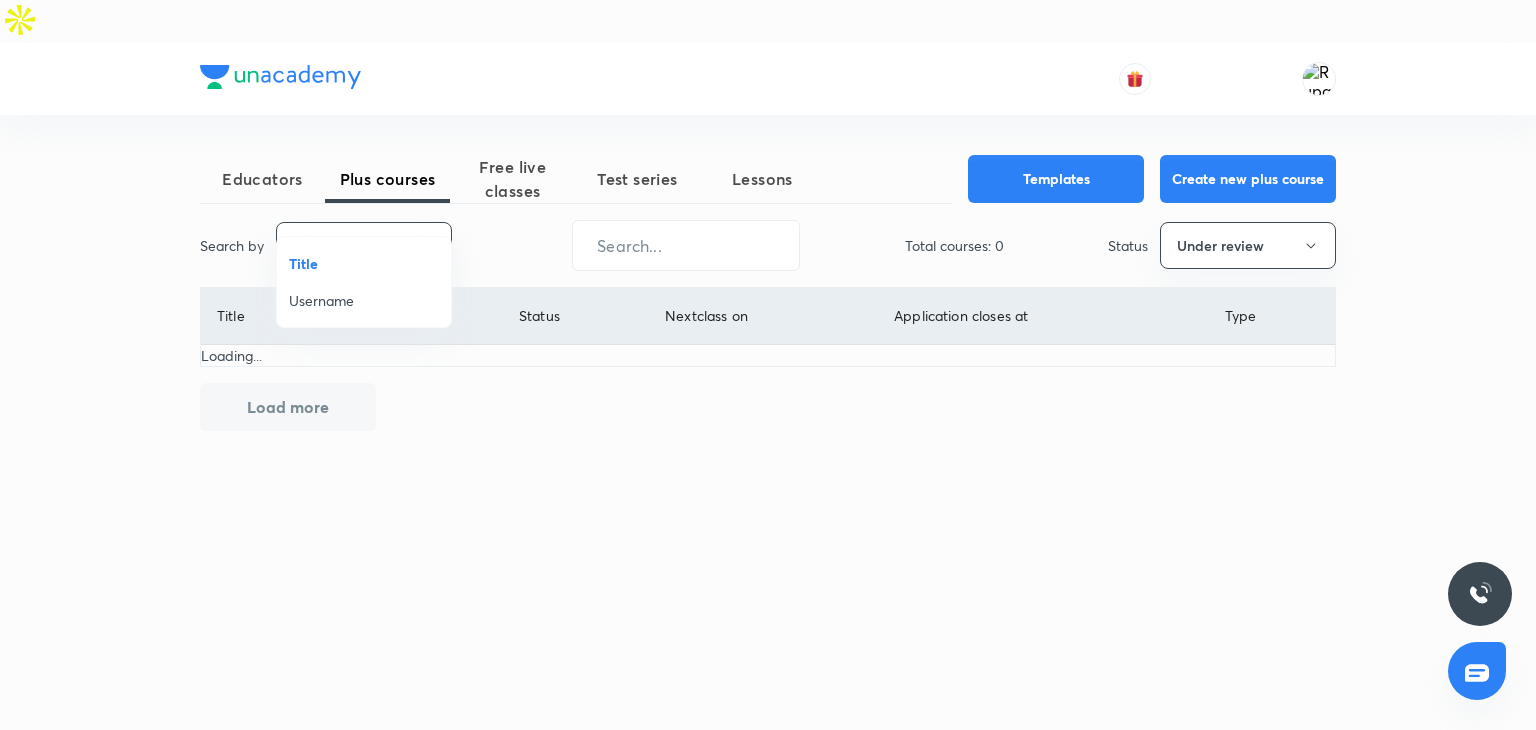 click on "Username" at bounding box center [364, 300] 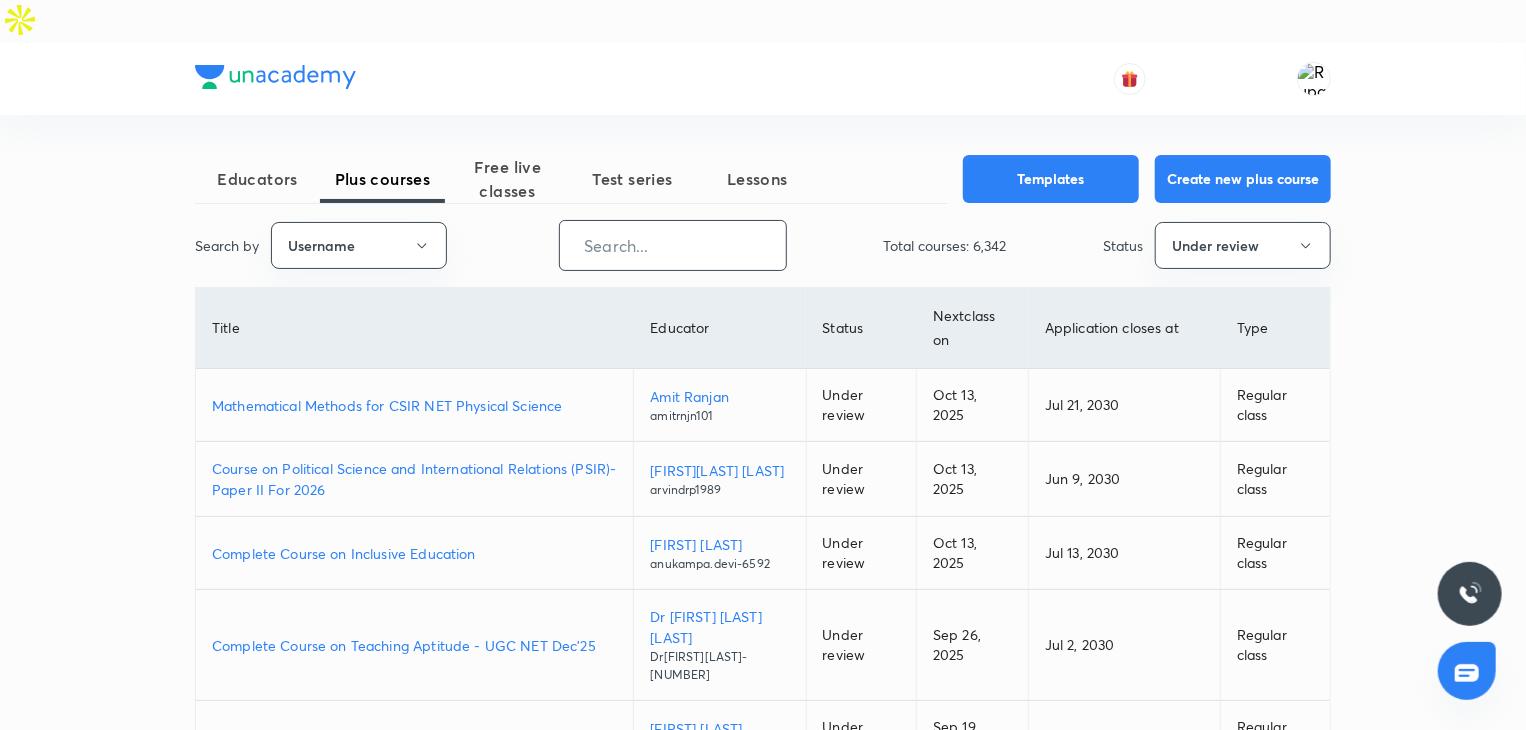 click at bounding box center [673, 245] 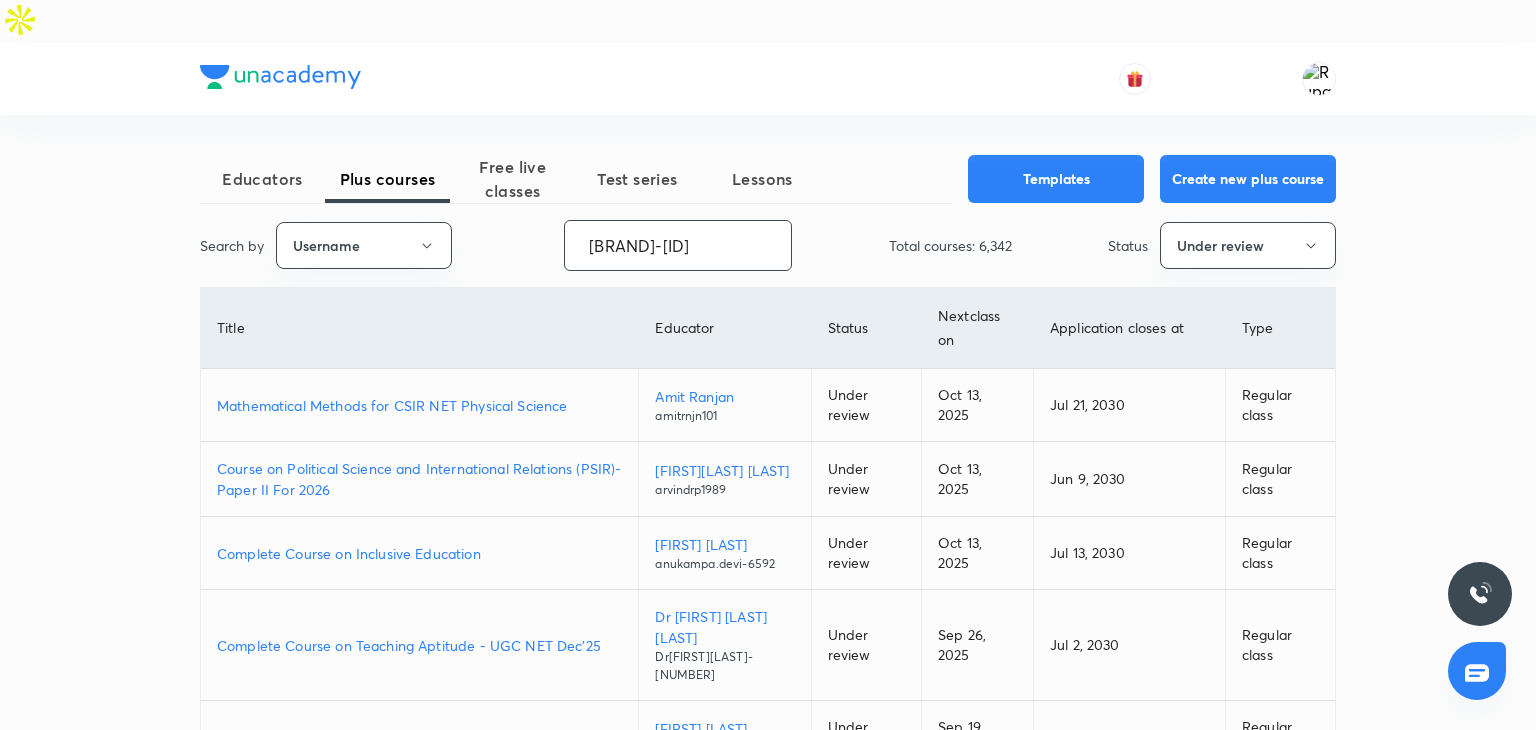 scroll, scrollTop: 0, scrollLeft: 85, axis: horizontal 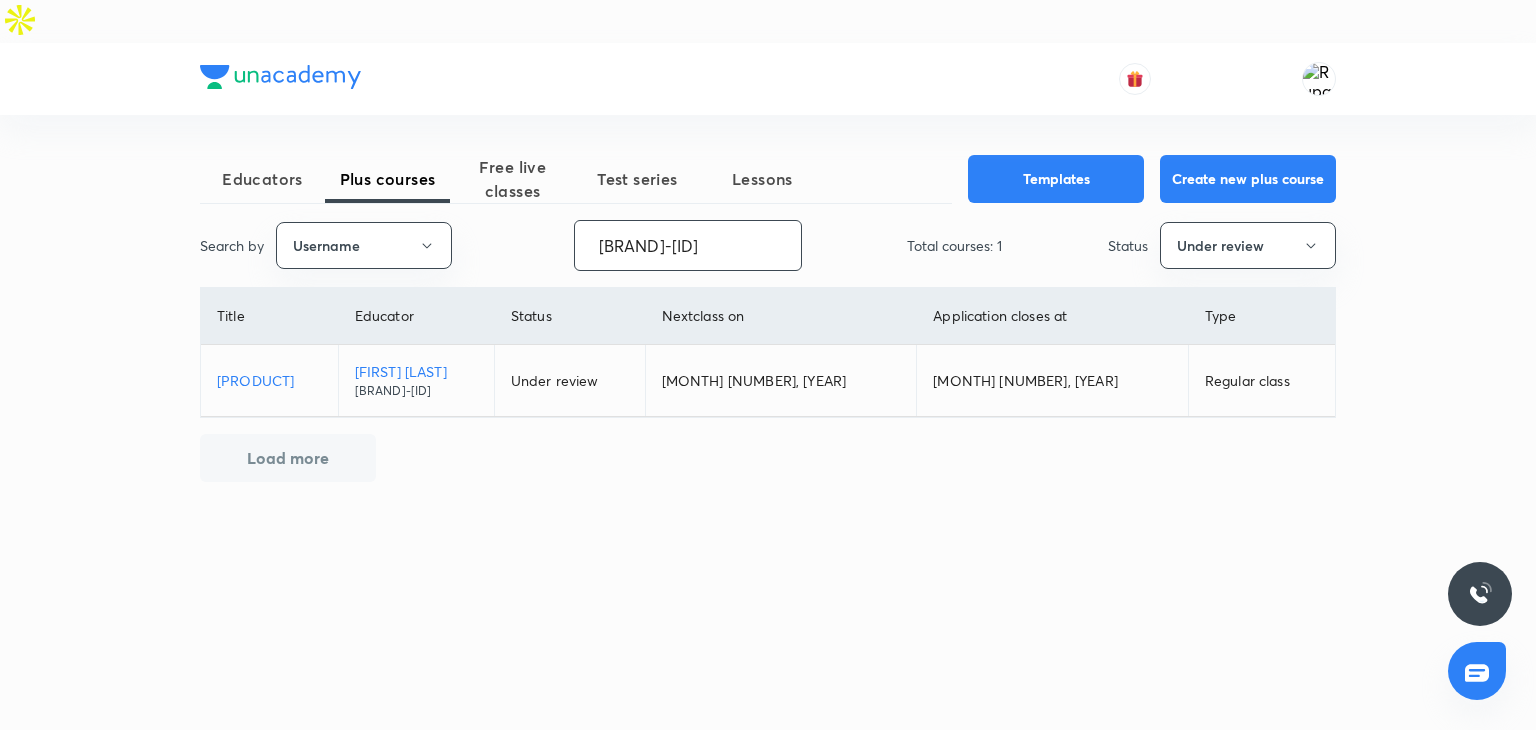 type on "unacademy-user-A24SRU7WO67U" 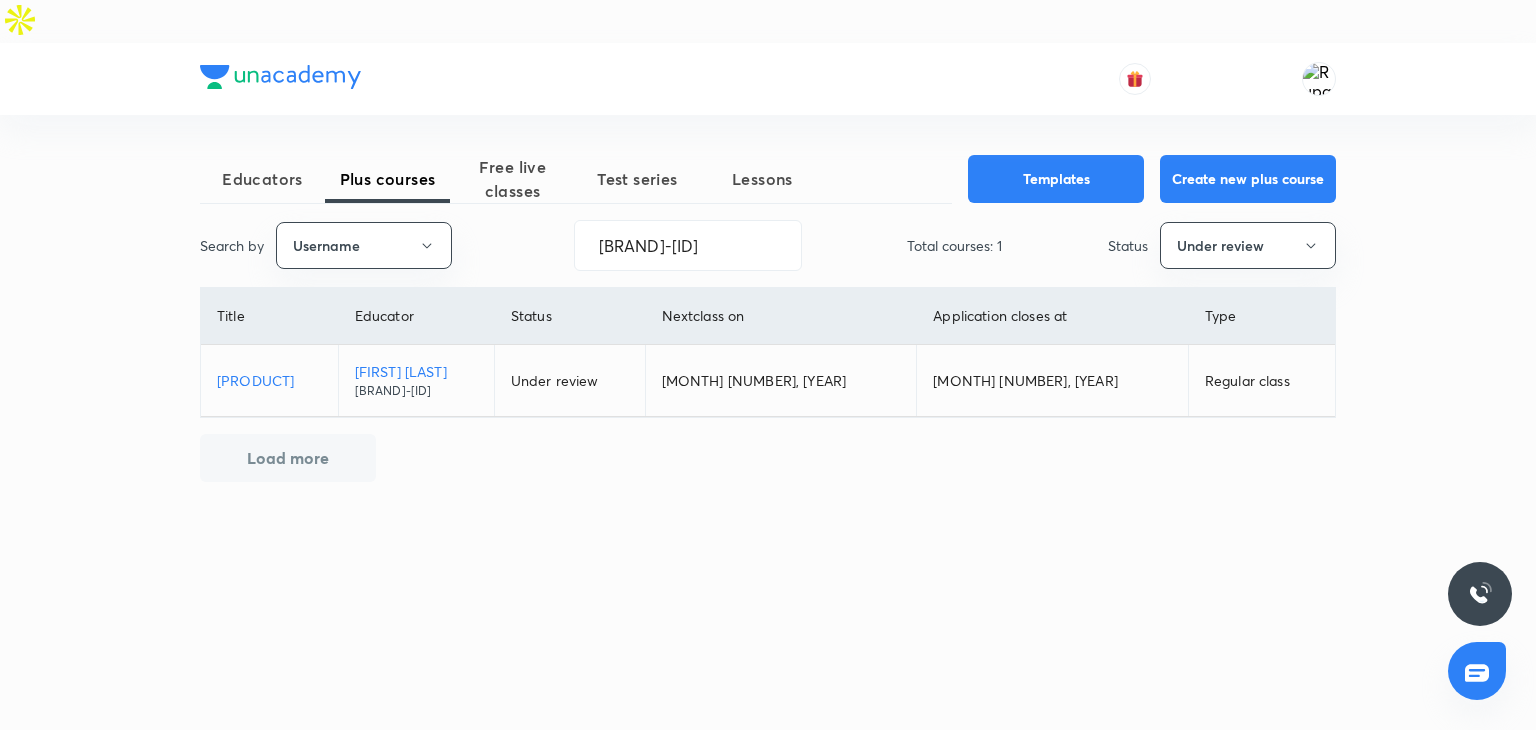 scroll, scrollTop: 0, scrollLeft: 0, axis: both 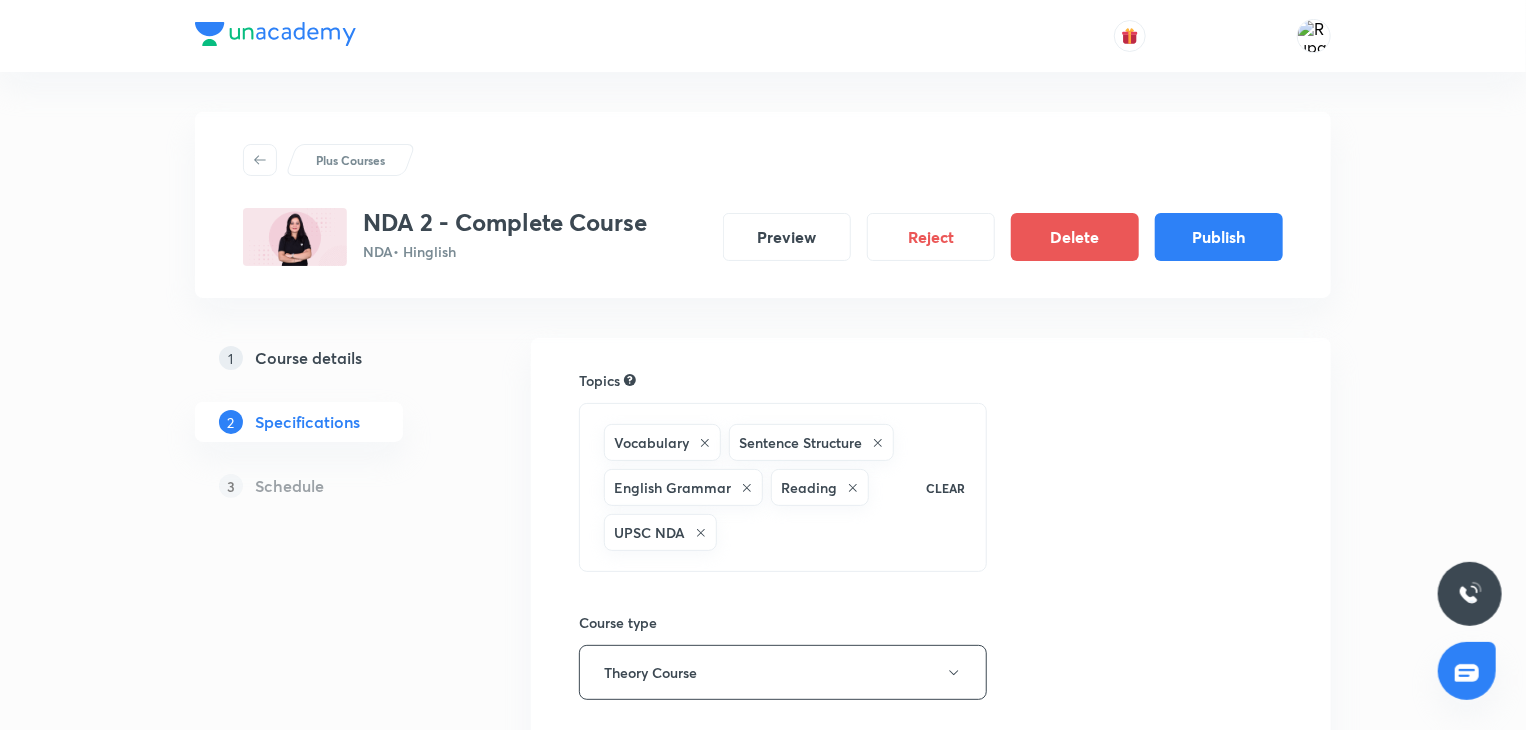 click on "Course details" at bounding box center (308, 358) 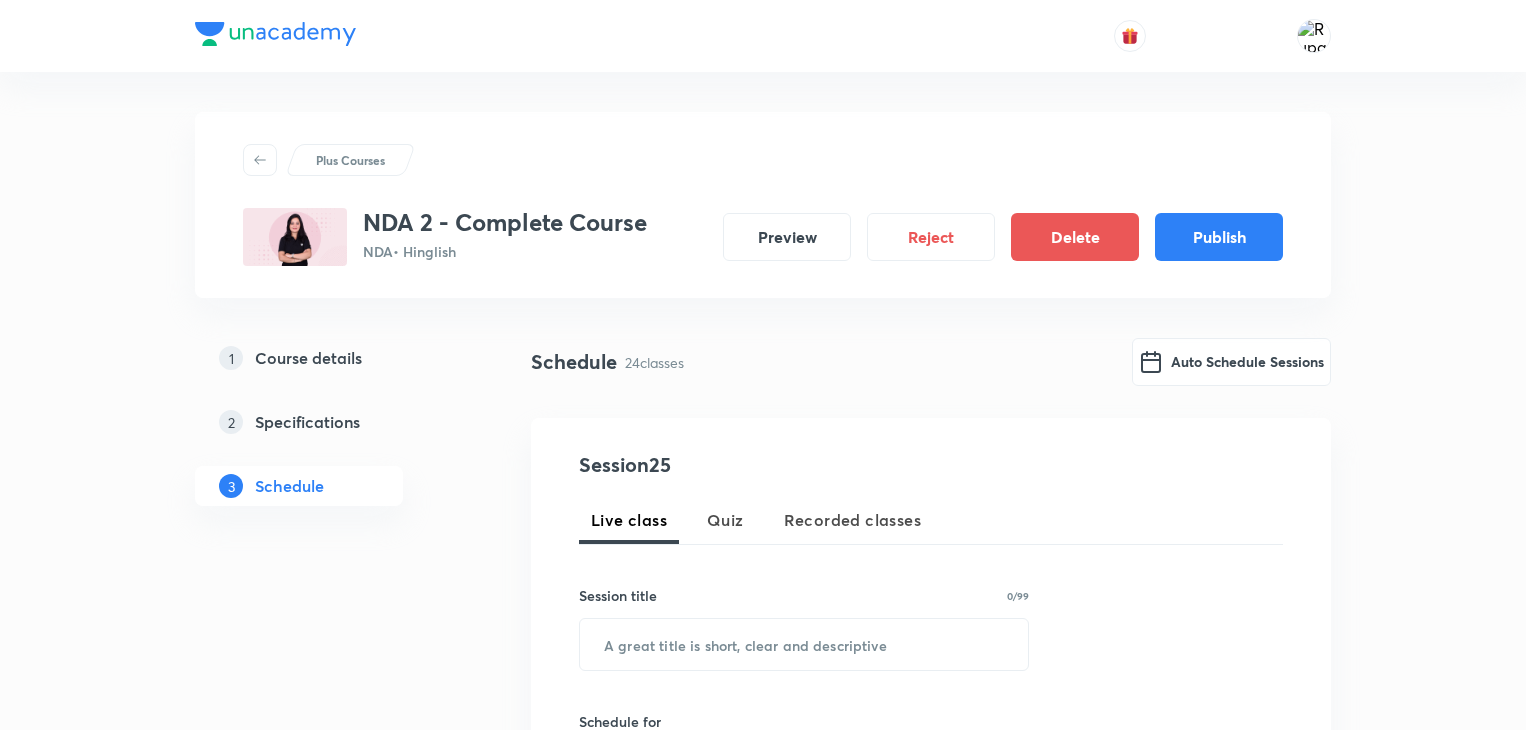 scroll, scrollTop: 0, scrollLeft: 0, axis: both 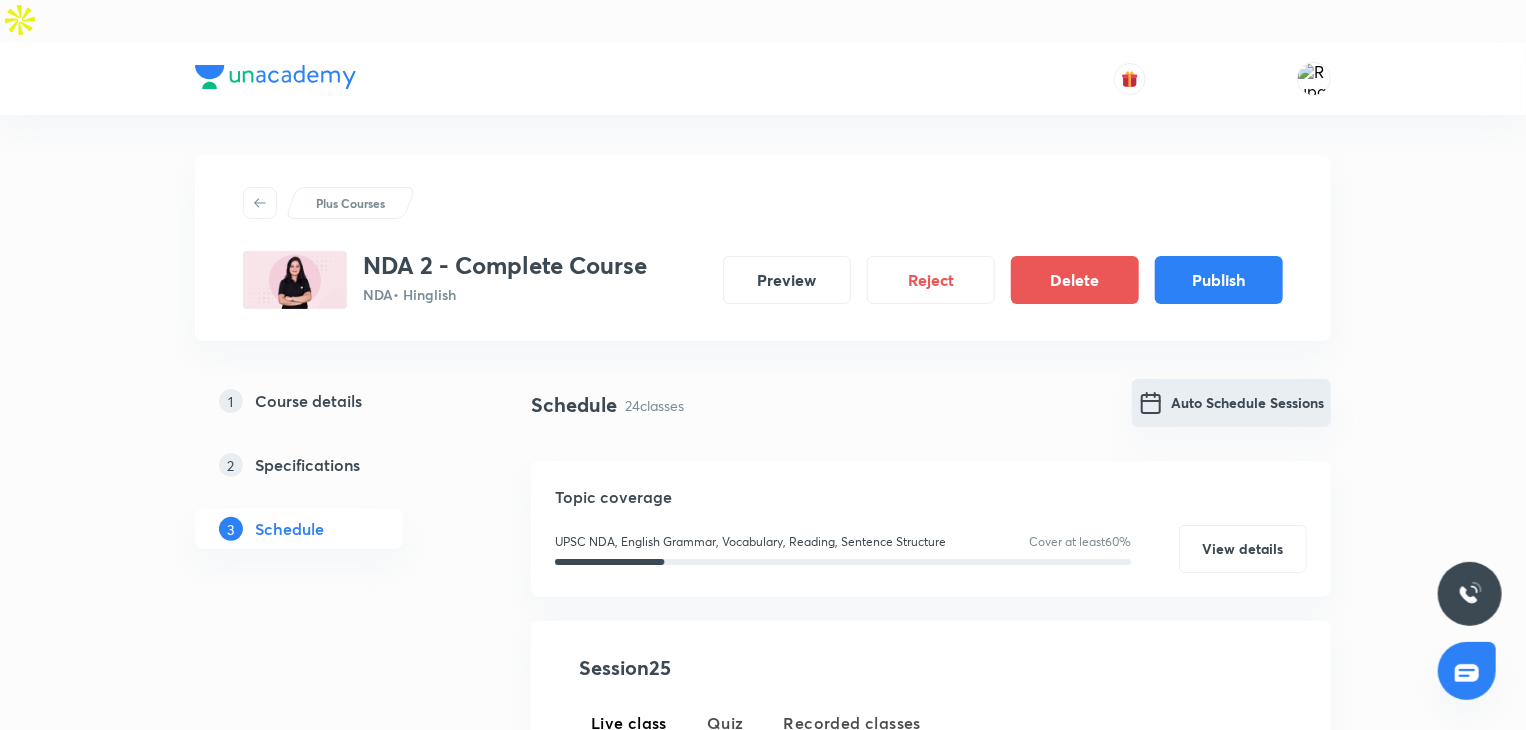click on "Auto Schedule Sessions" at bounding box center [1231, 403] 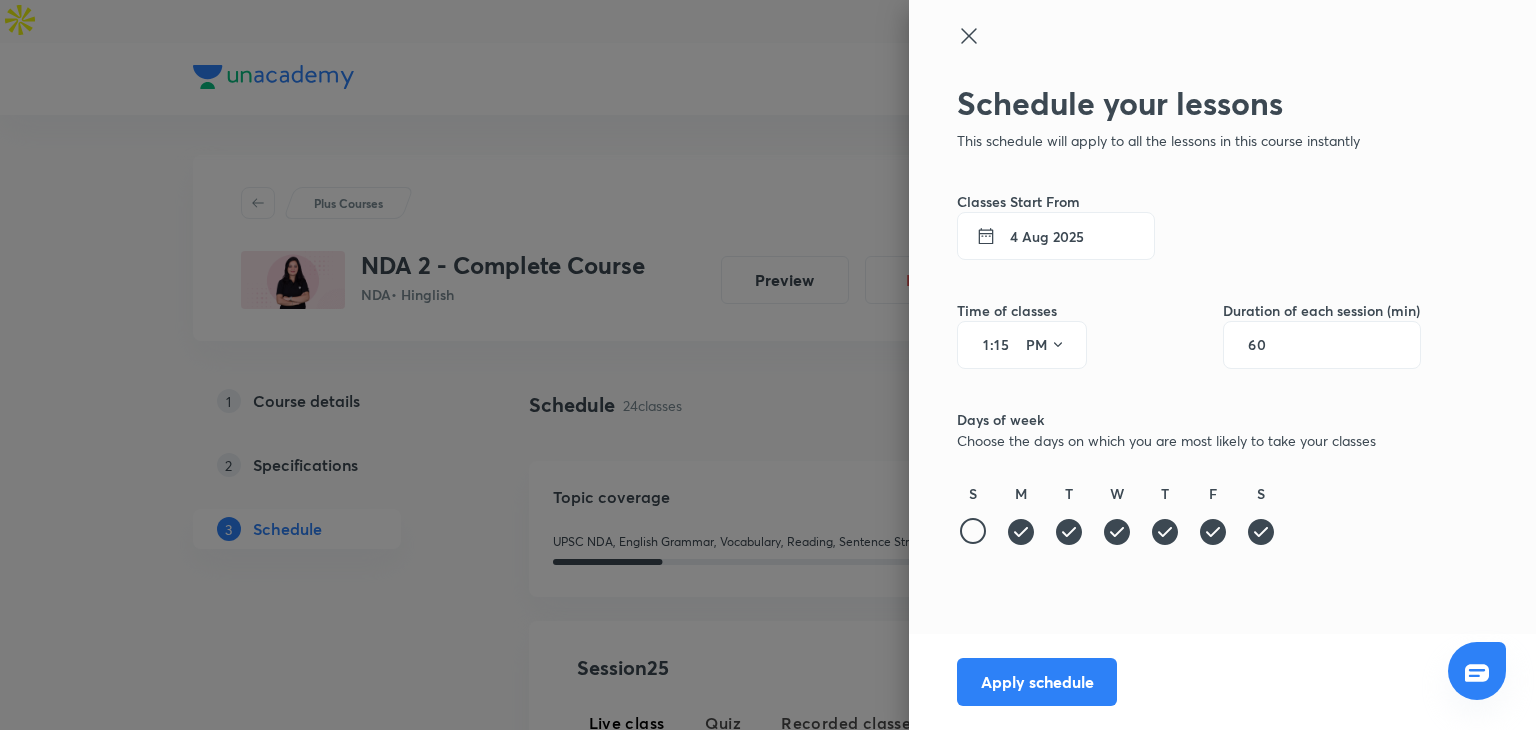 click on "60" at bounding box center [1322, 345] 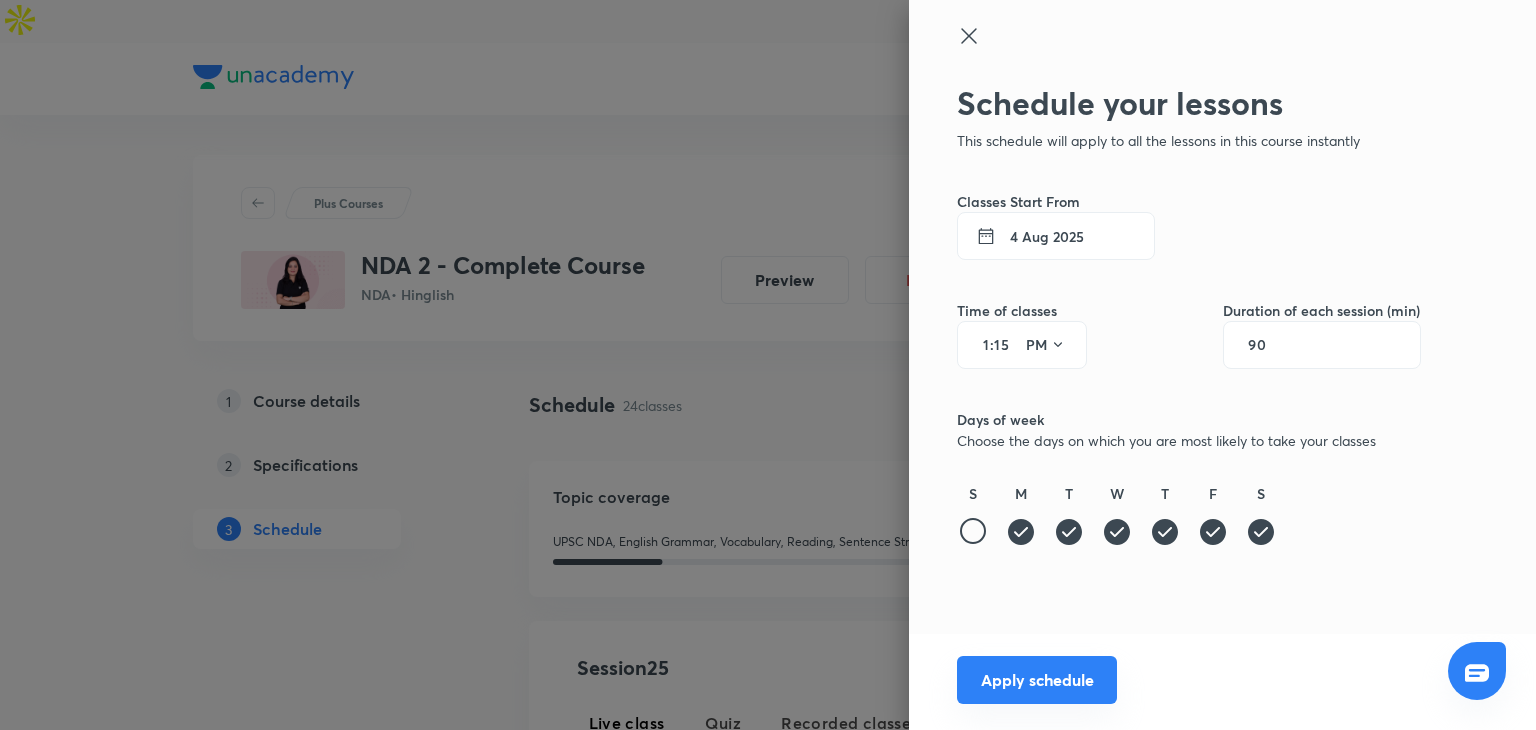 type on "90" 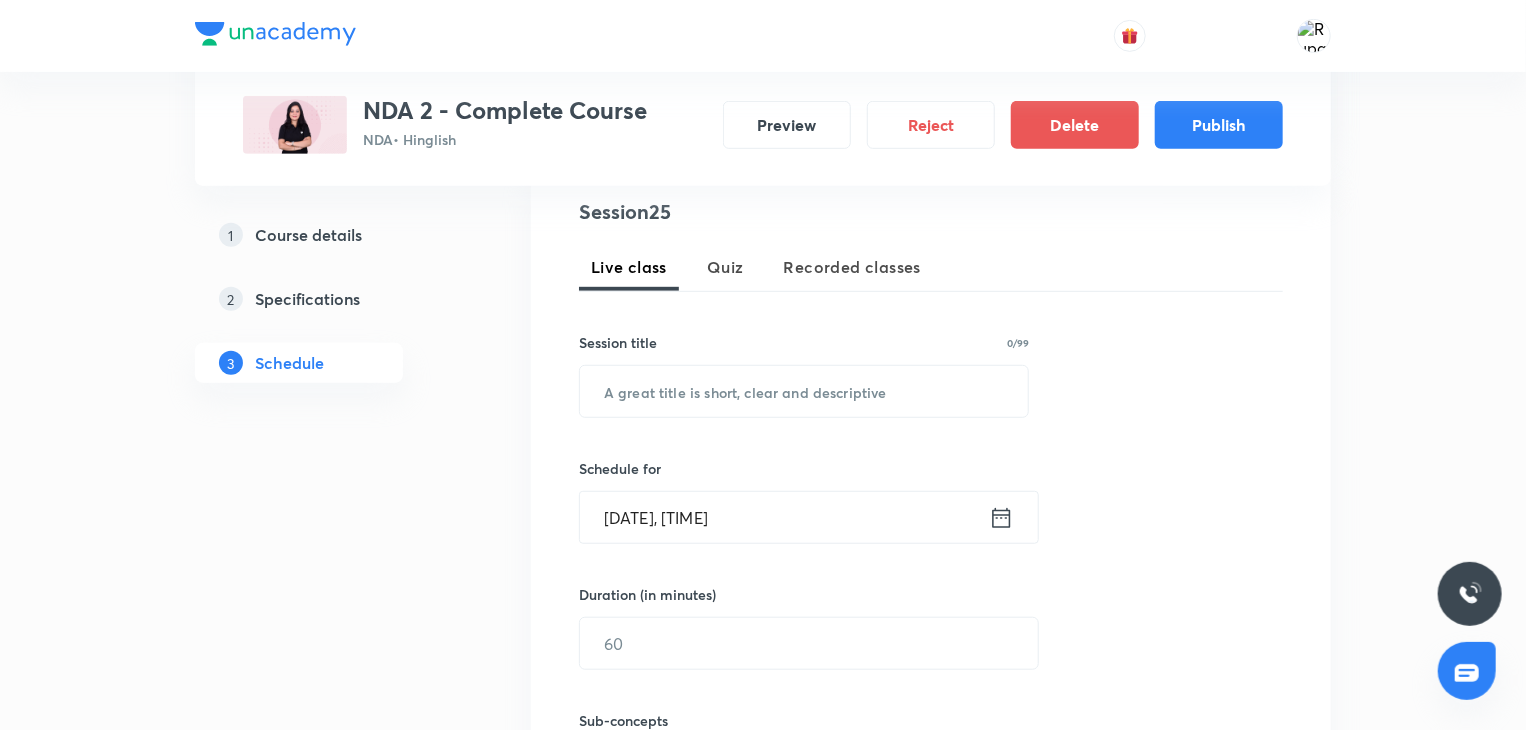 scroll, scrollTop: 432, scrollLeft: 0, axis: vertical 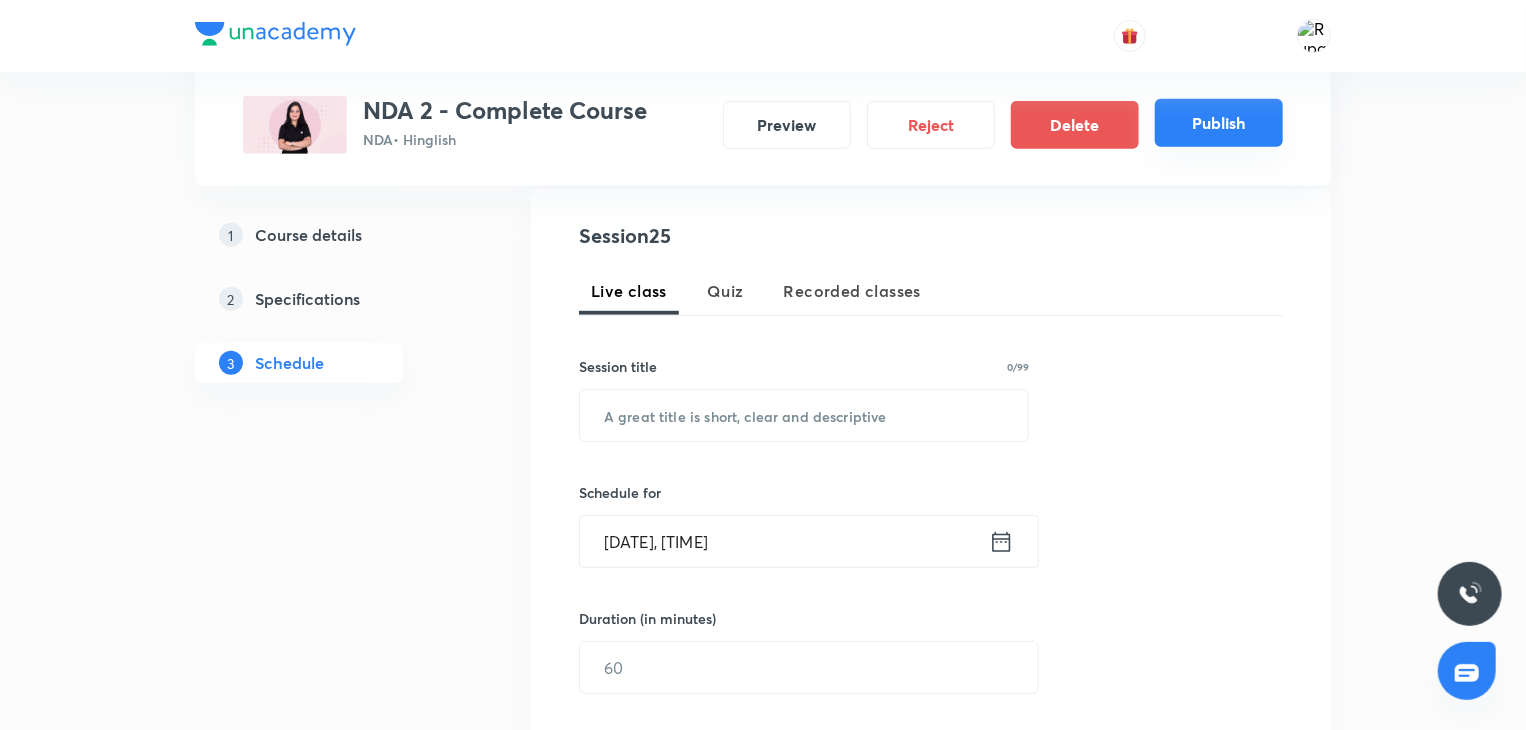 click on "Publish" at bounding box center [1219, 123] 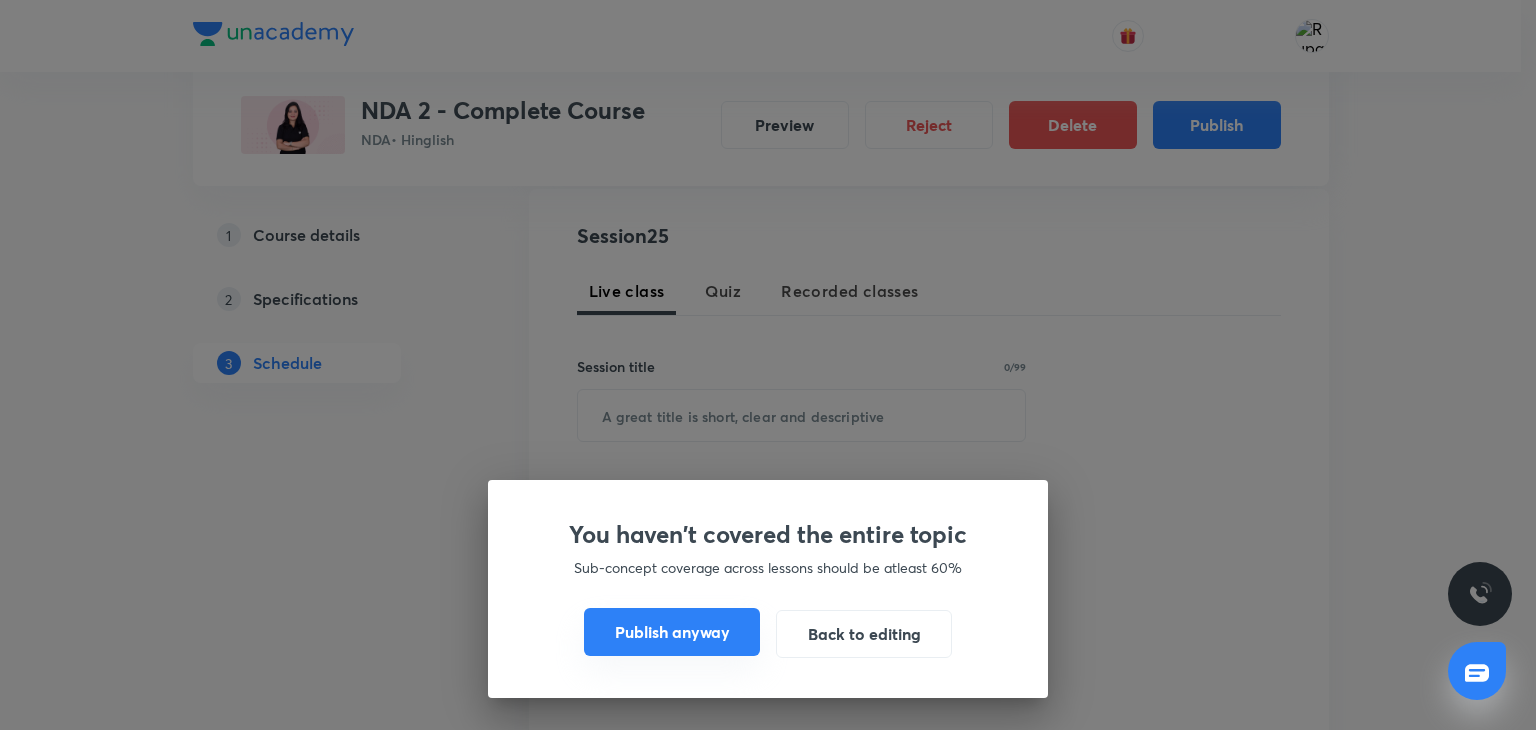 click on "Publish anyway" at bounding box center (672, 632) 